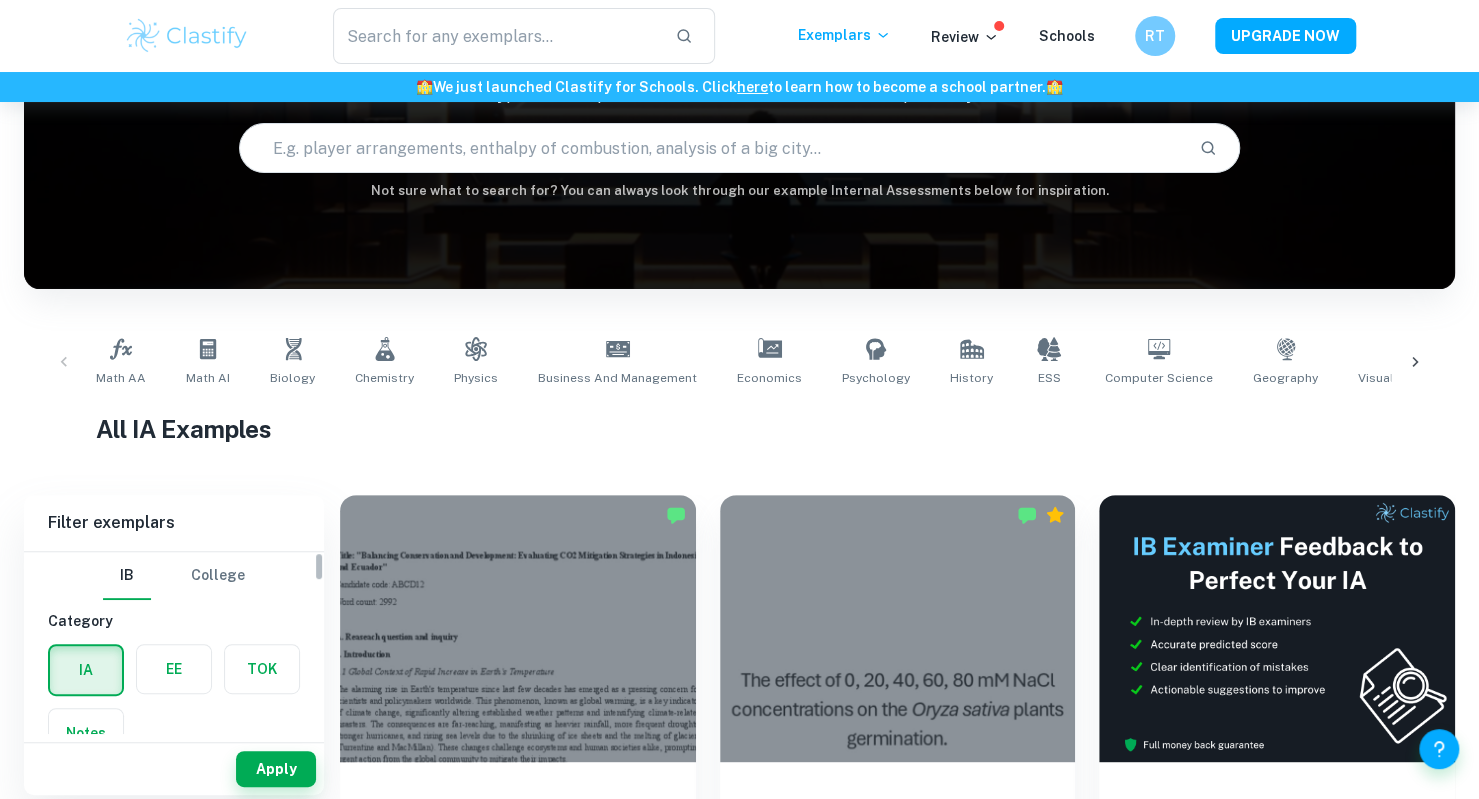 scroll, scrollTop: 179, scrollLeft: 0, axis: vertical 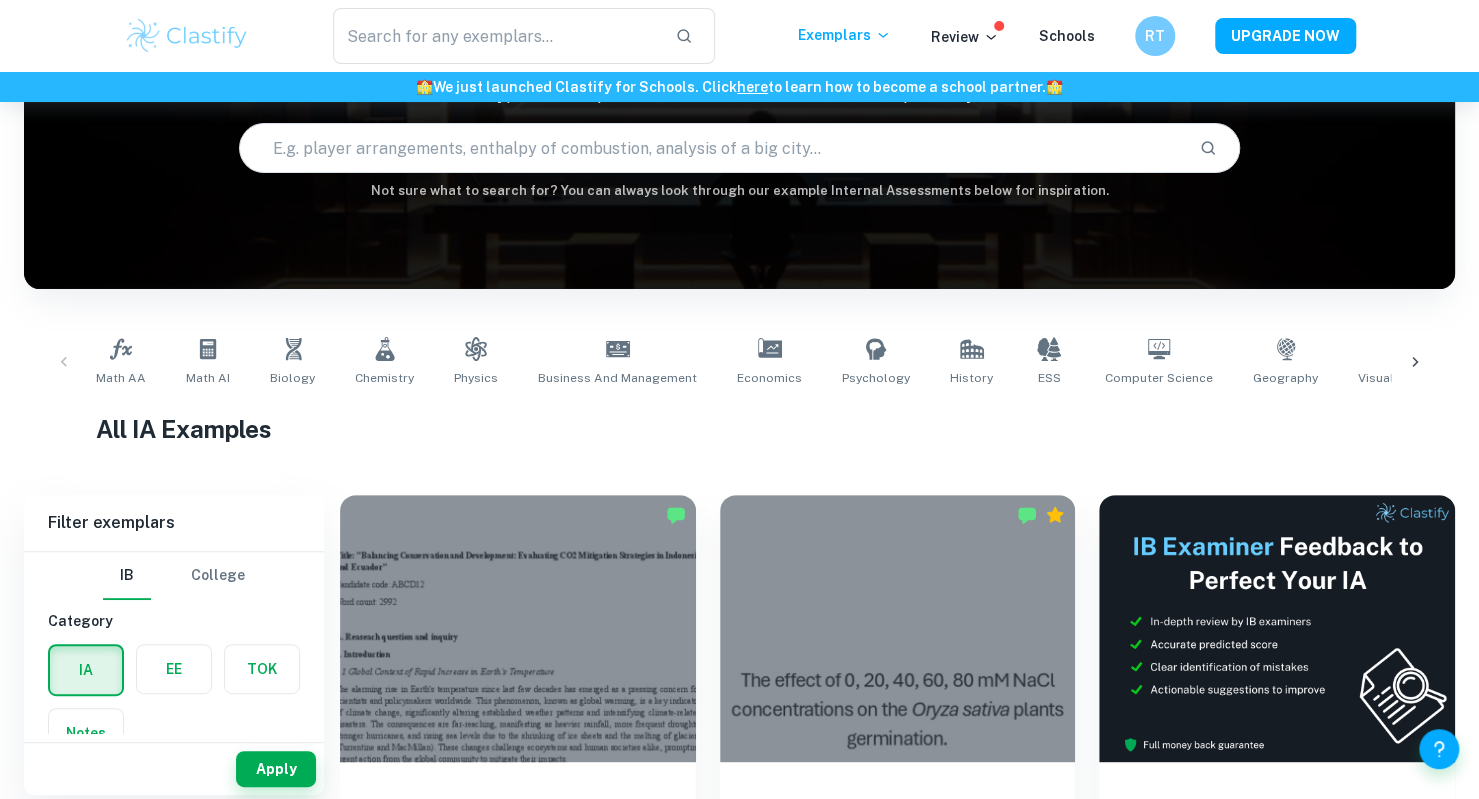 click at bounding box center (174, 669) 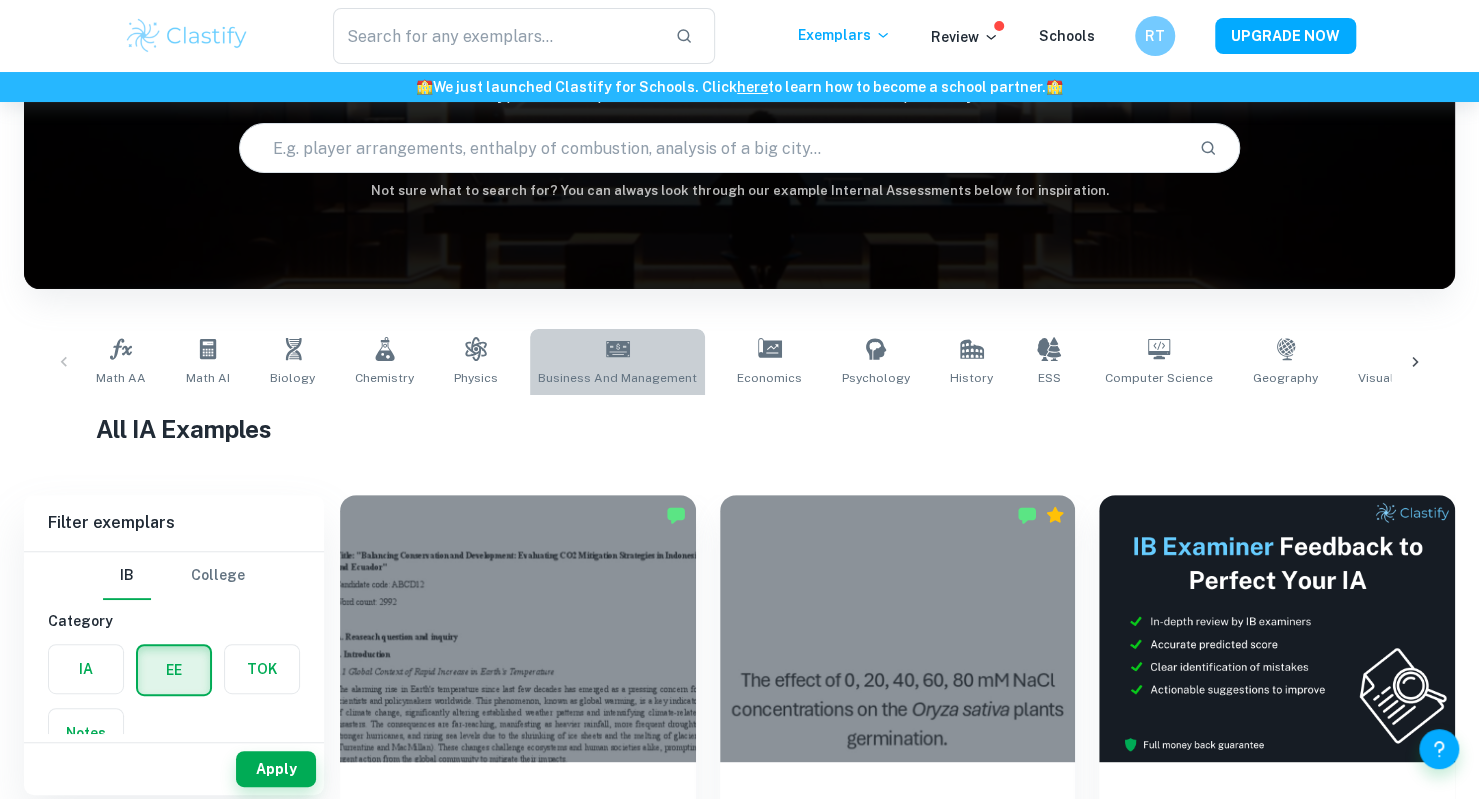 click 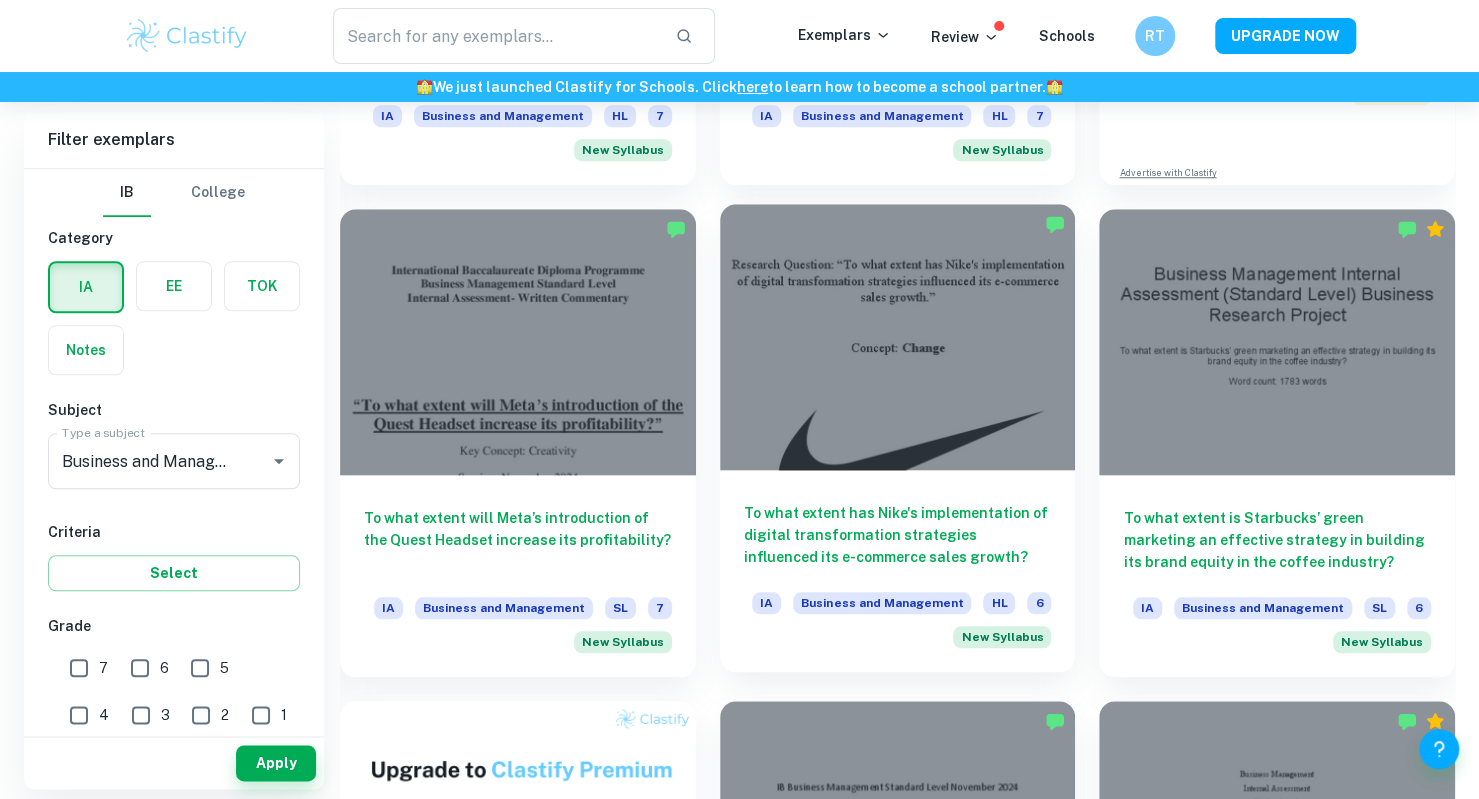 scroll, scrollTop: 959, scrollLeft: 0, axis: vertical 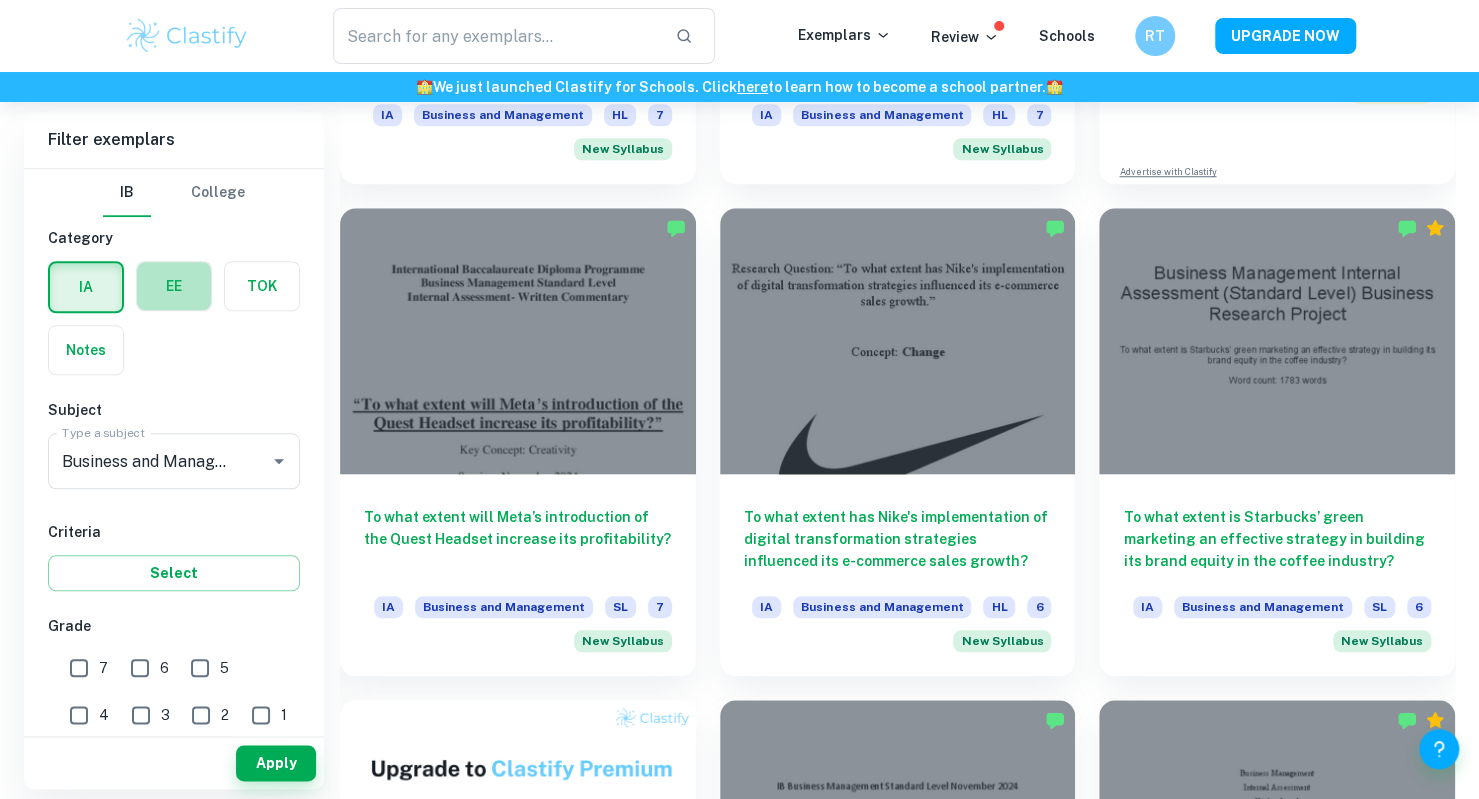click at bounding box center (174, 286) 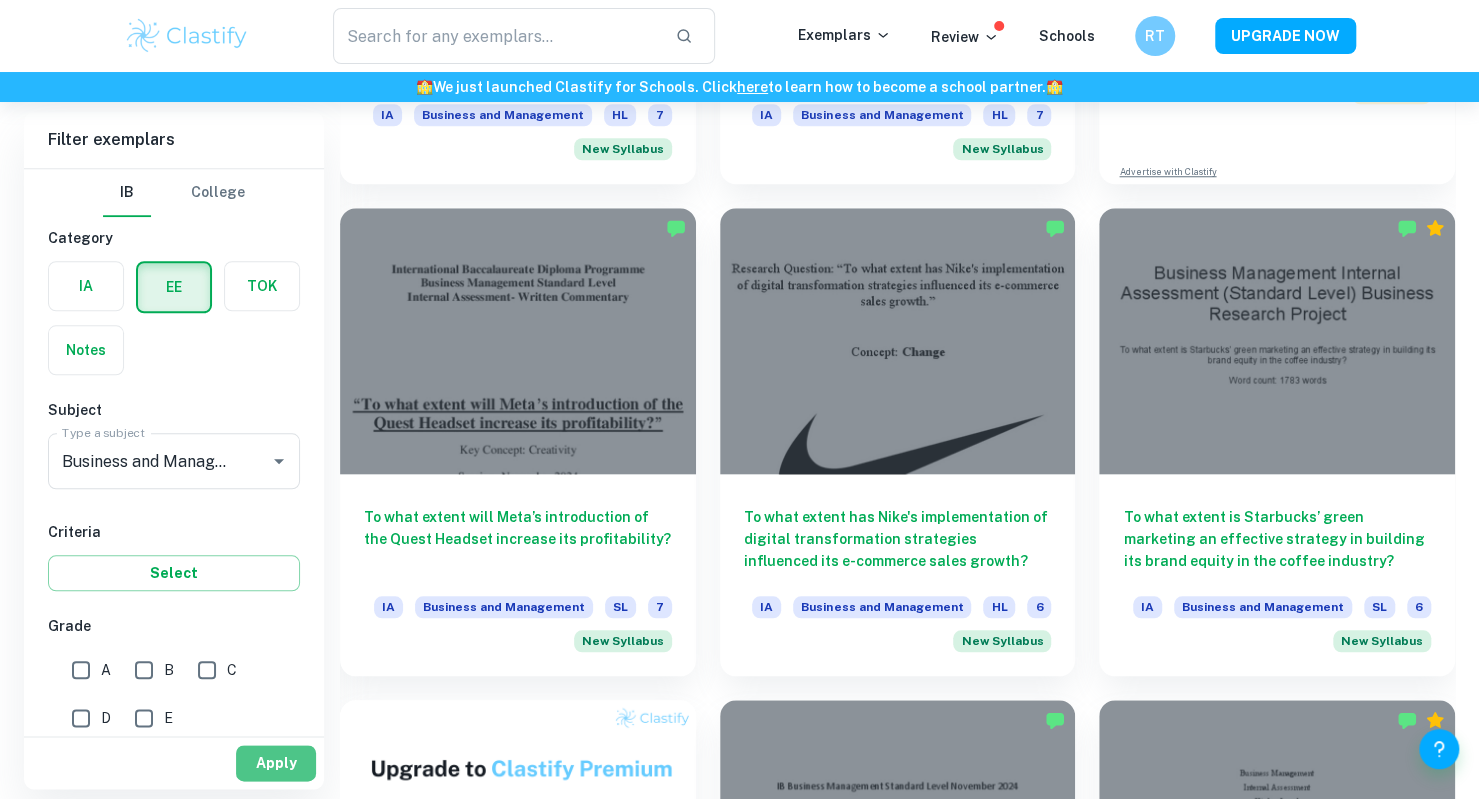 click on "Apply" at bounding box center (276, 763) 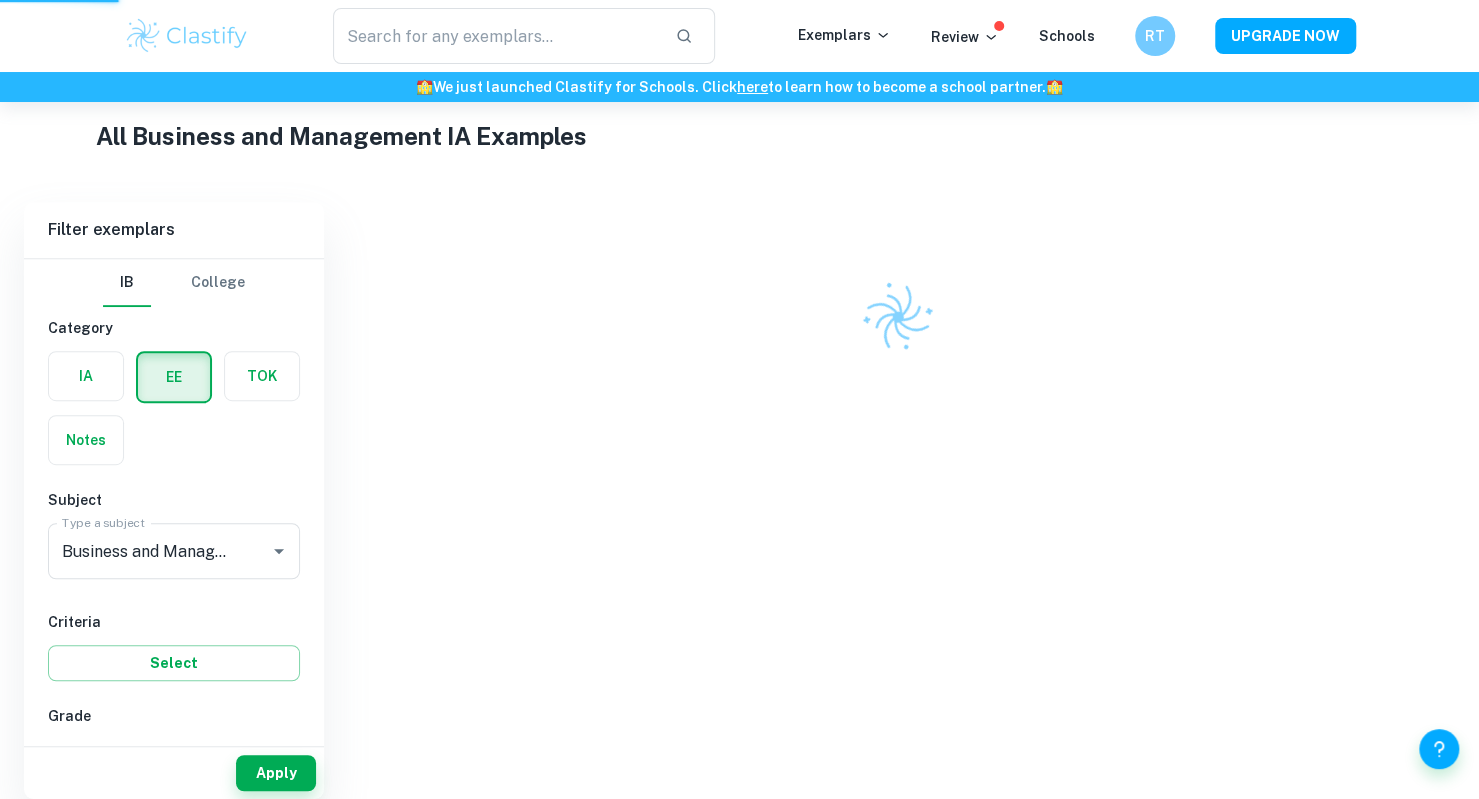 scroll, scrollTop: 462, scrollLeft: 0, axis: vertical 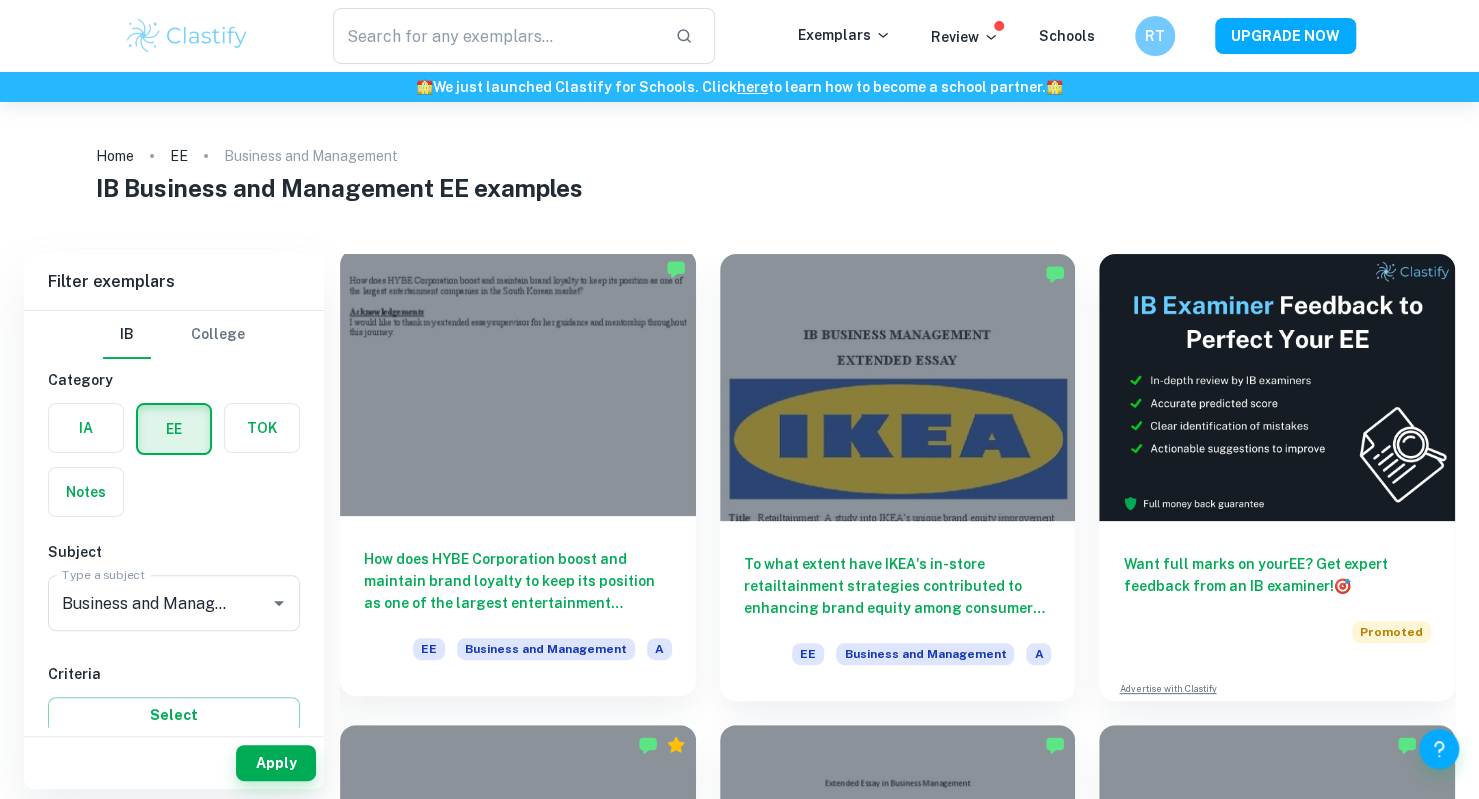 click on "How does HYBE Corporation boost and maintain brand loyalty to keep its position as one of the largest entertainment companies in the South Korean market?" at bounding box center (518, 581) 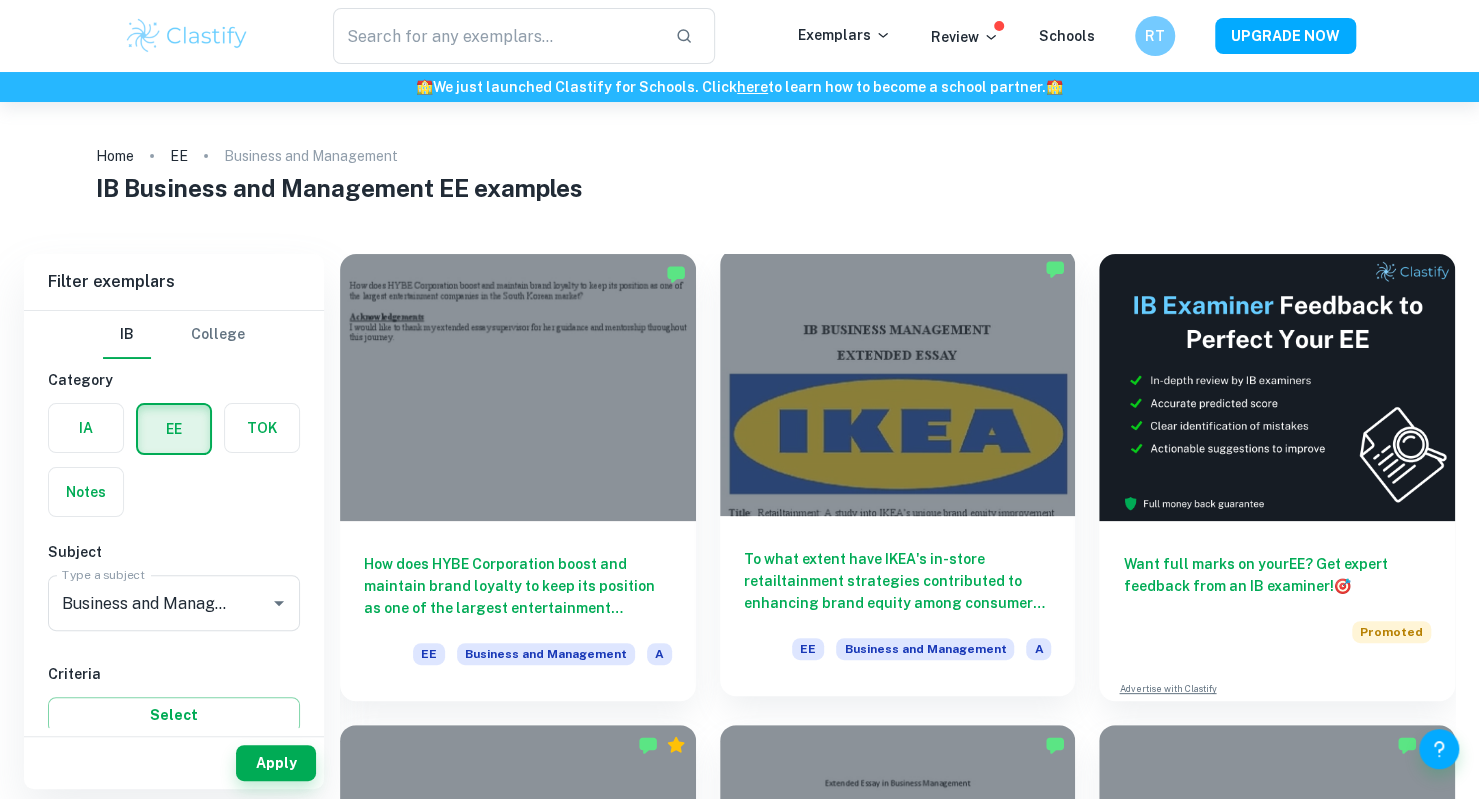 click at bounding box center (898, 382) 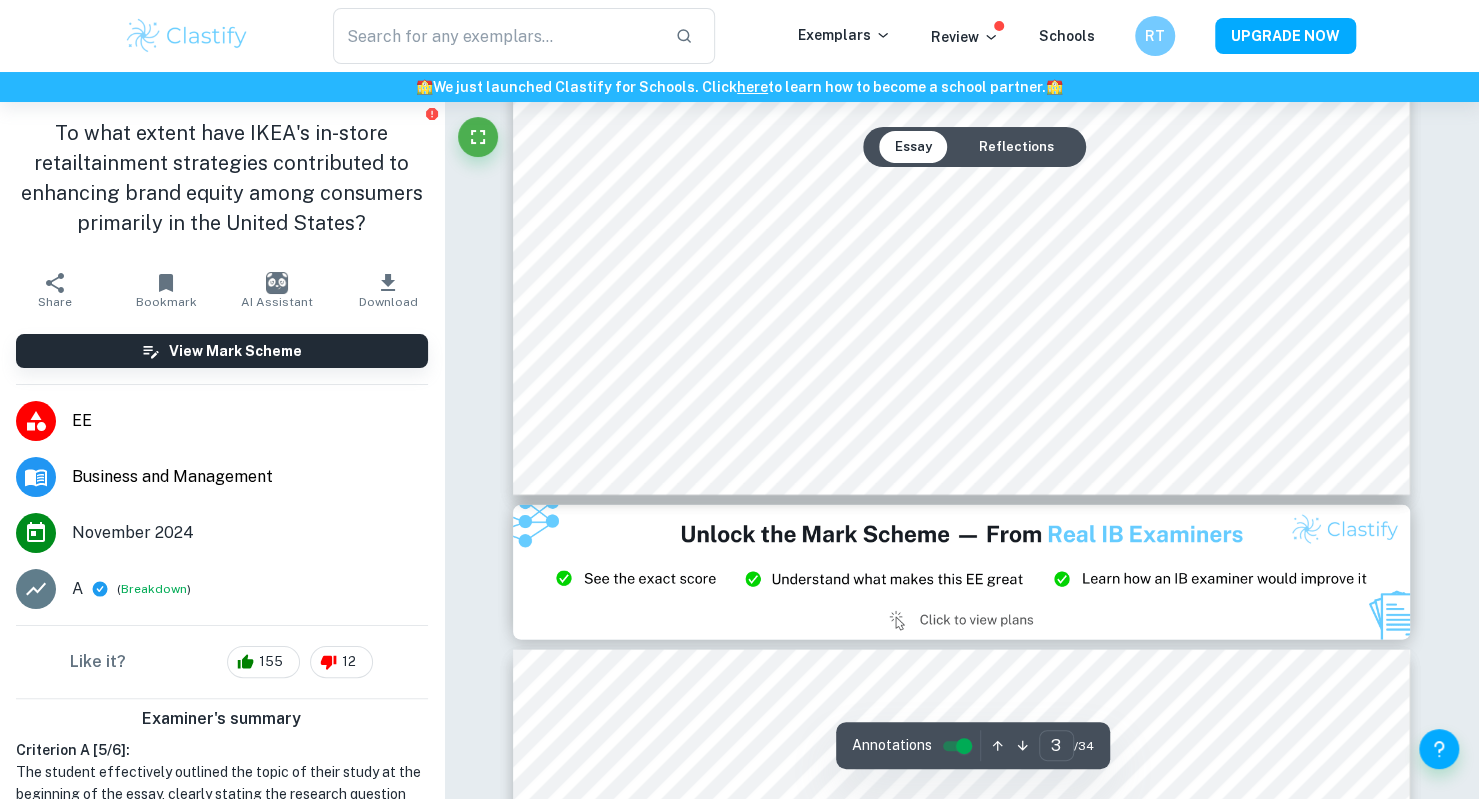 type on "2" 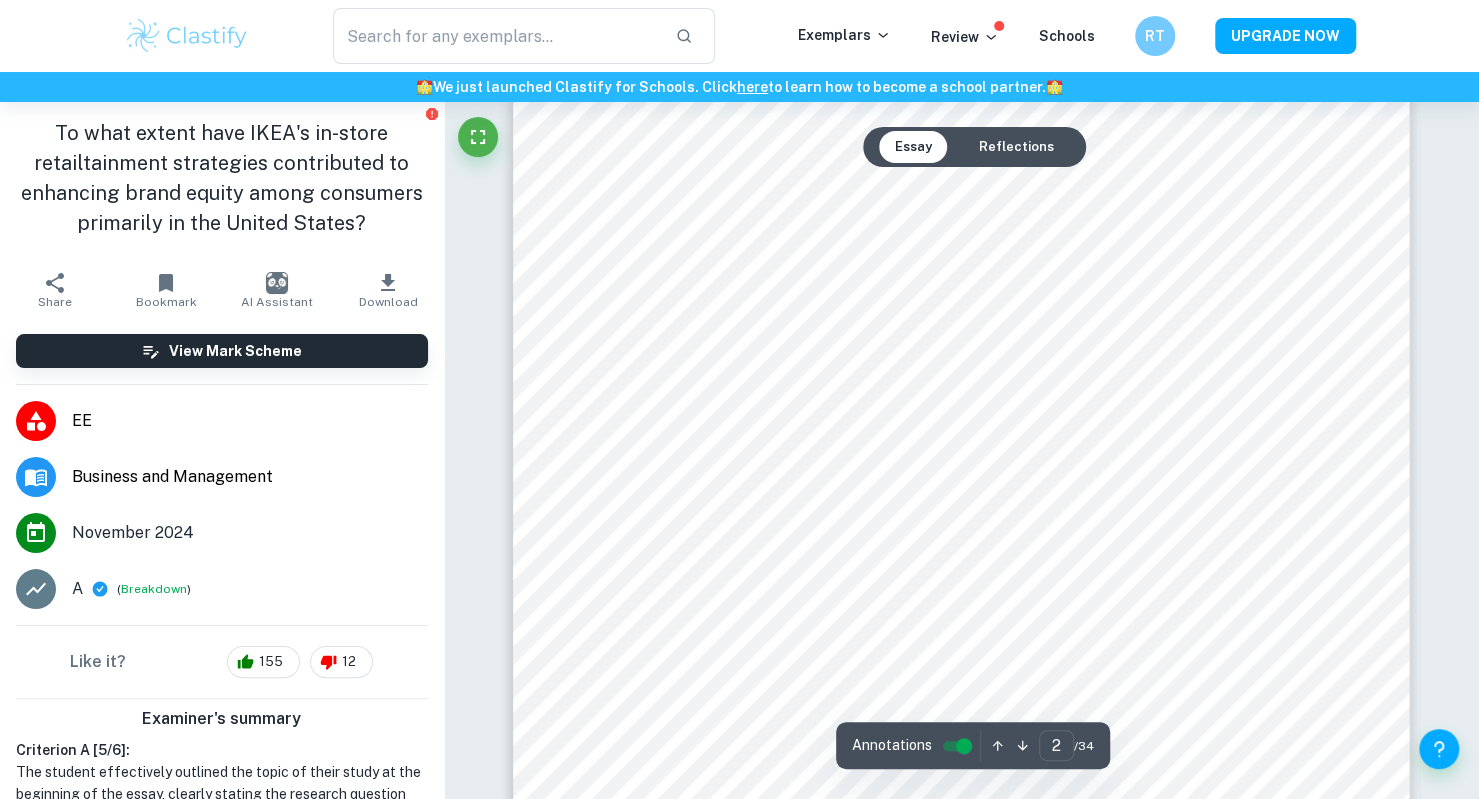 scroll, scrollTop: 1458, scrollLeft: 0, axis: vertical 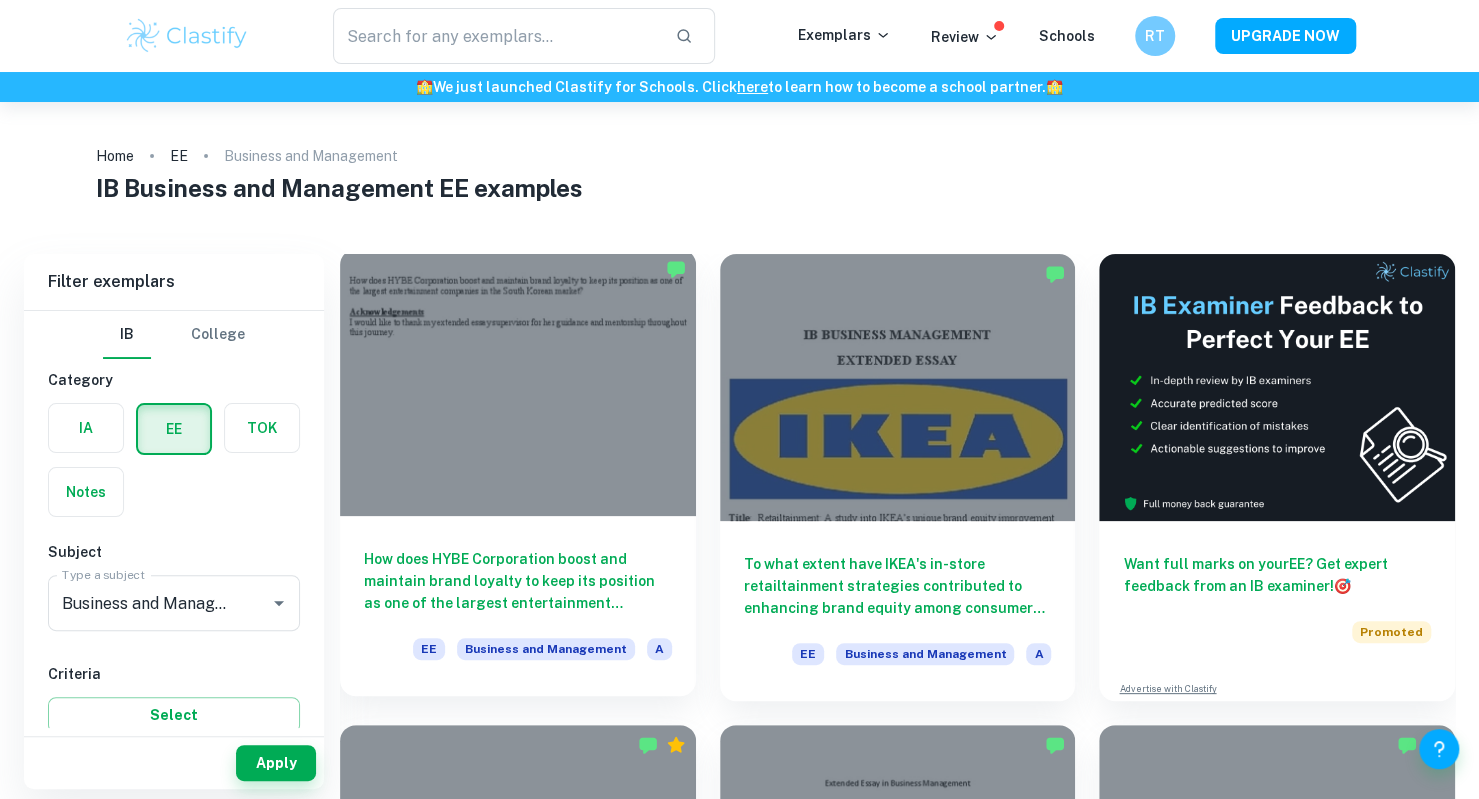 click at bounding box center [518, 382] 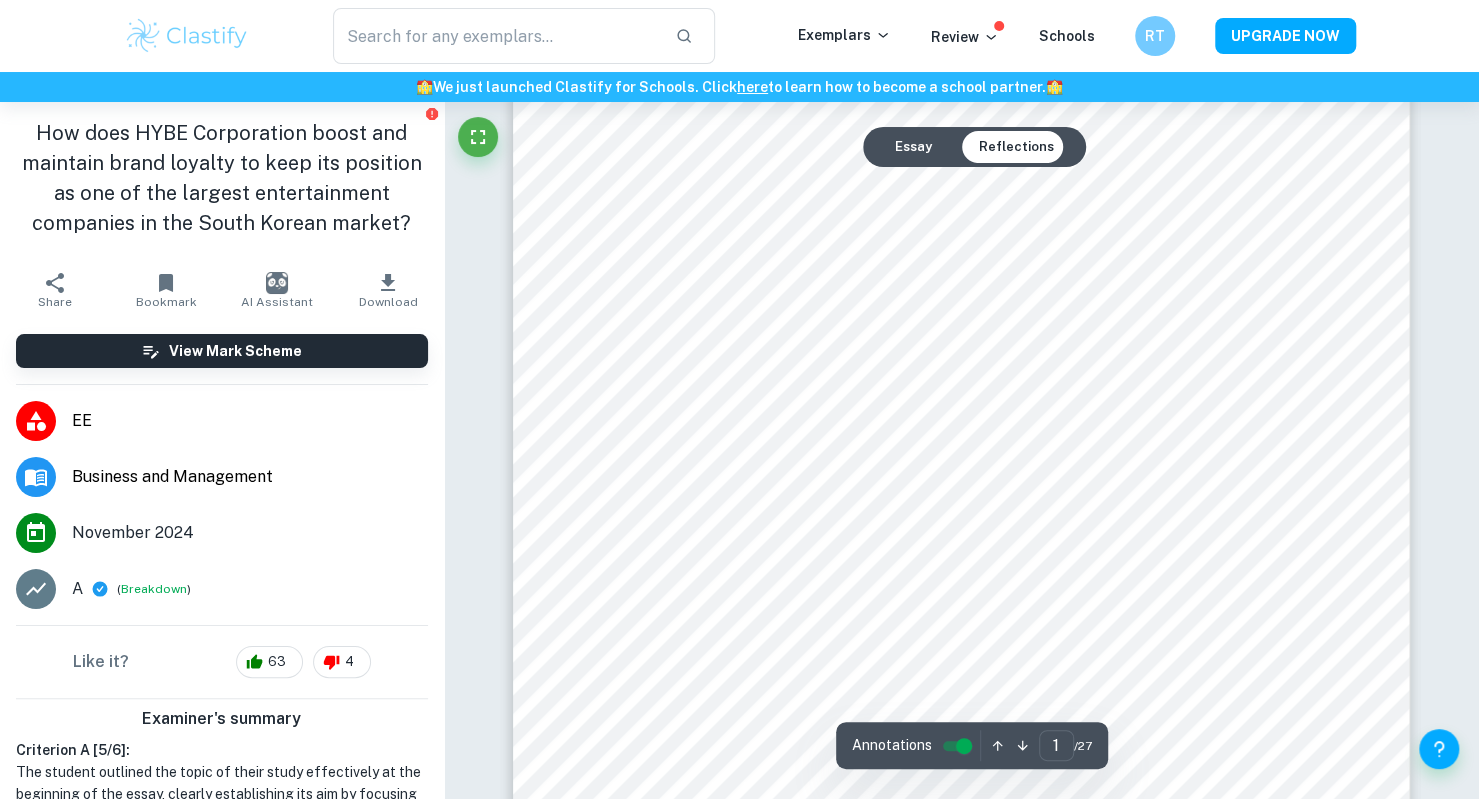 scroll, scrollTop: 0, scrollLeft: 0, axis: both 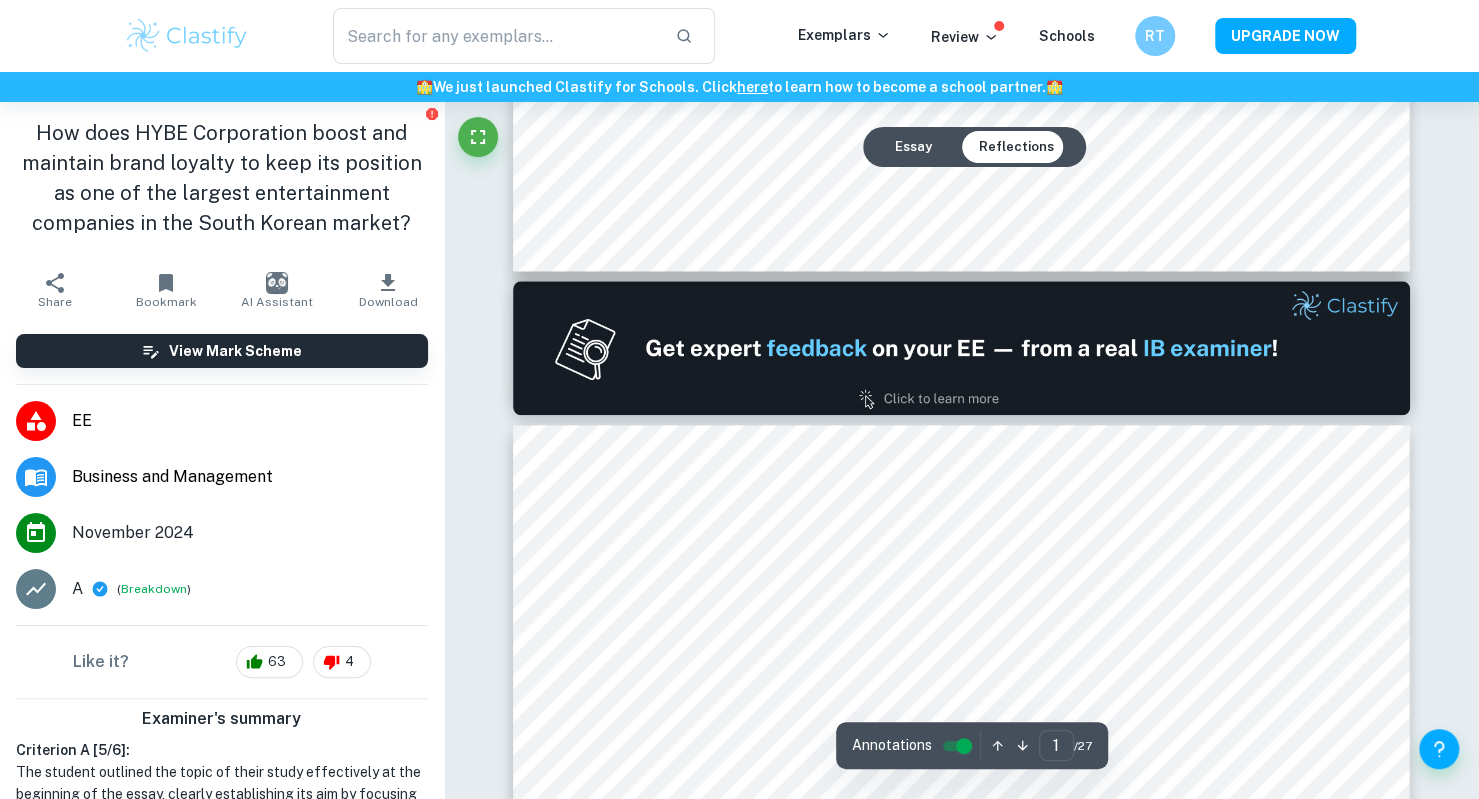 type on "2" 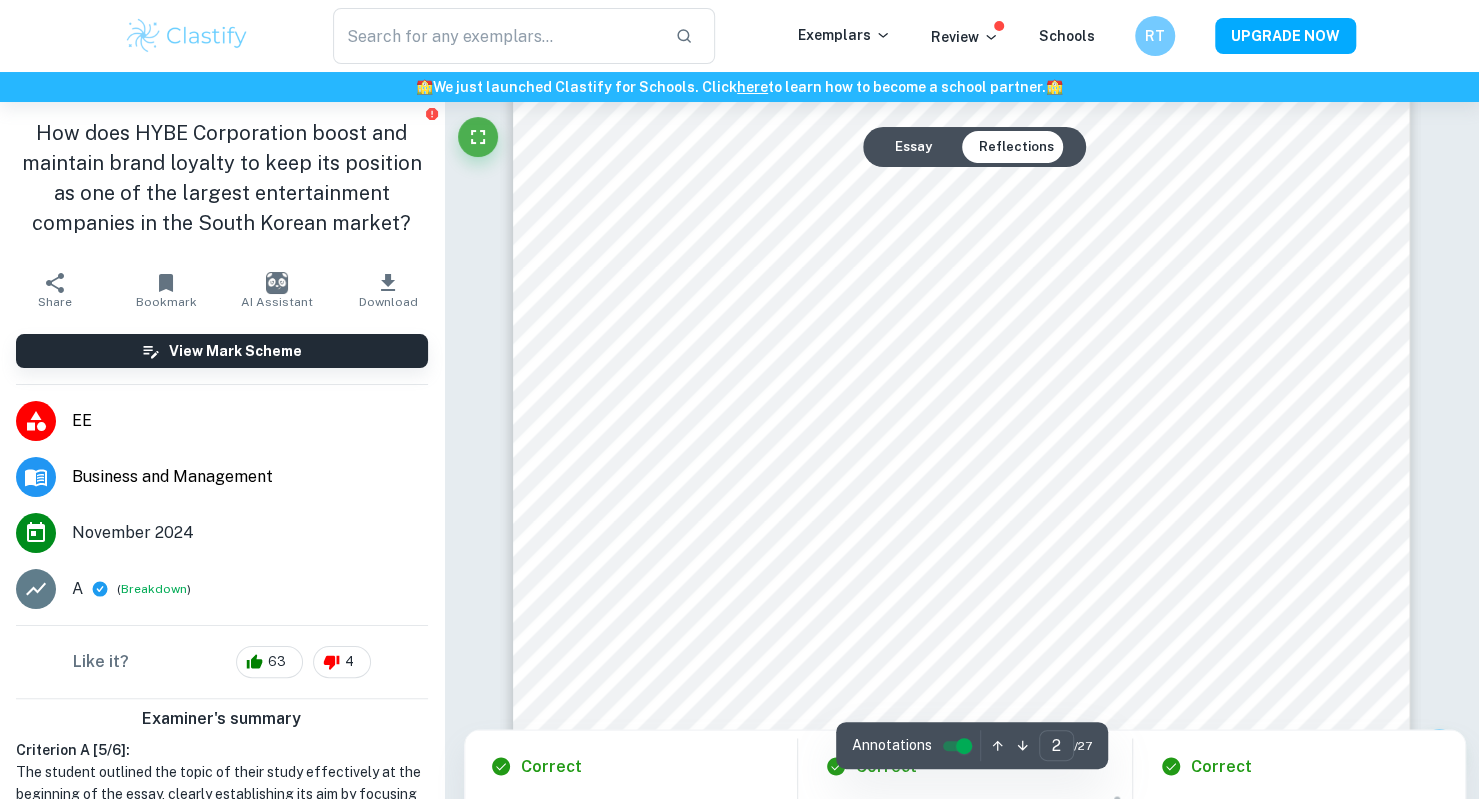 scroll, scrollTop: 1866, scrollLeft: 0, axis: vertical 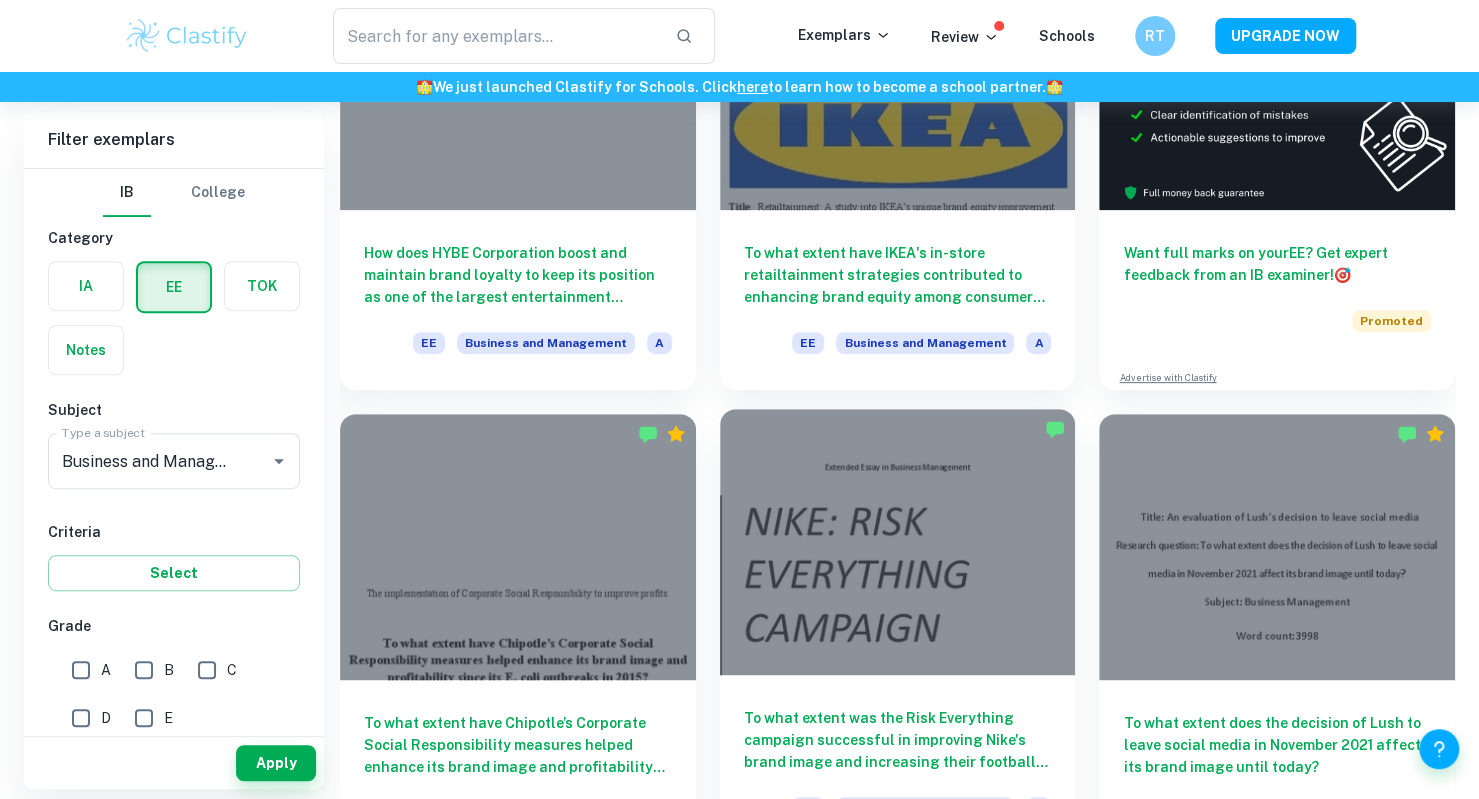 click at bounding box center [898, 542] 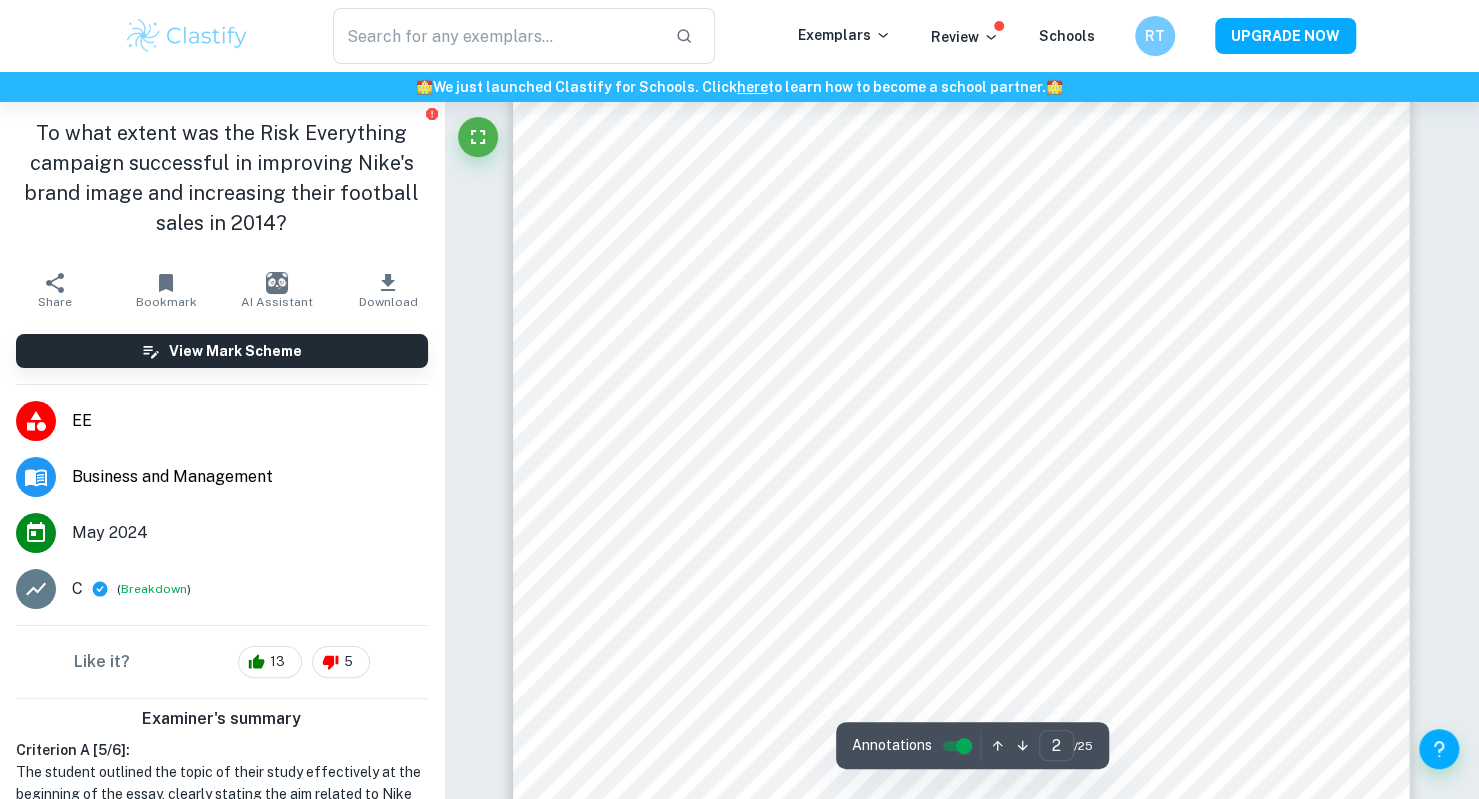 scroll, scrollTop: 1490, scrollLeft: 0, axis: vertical 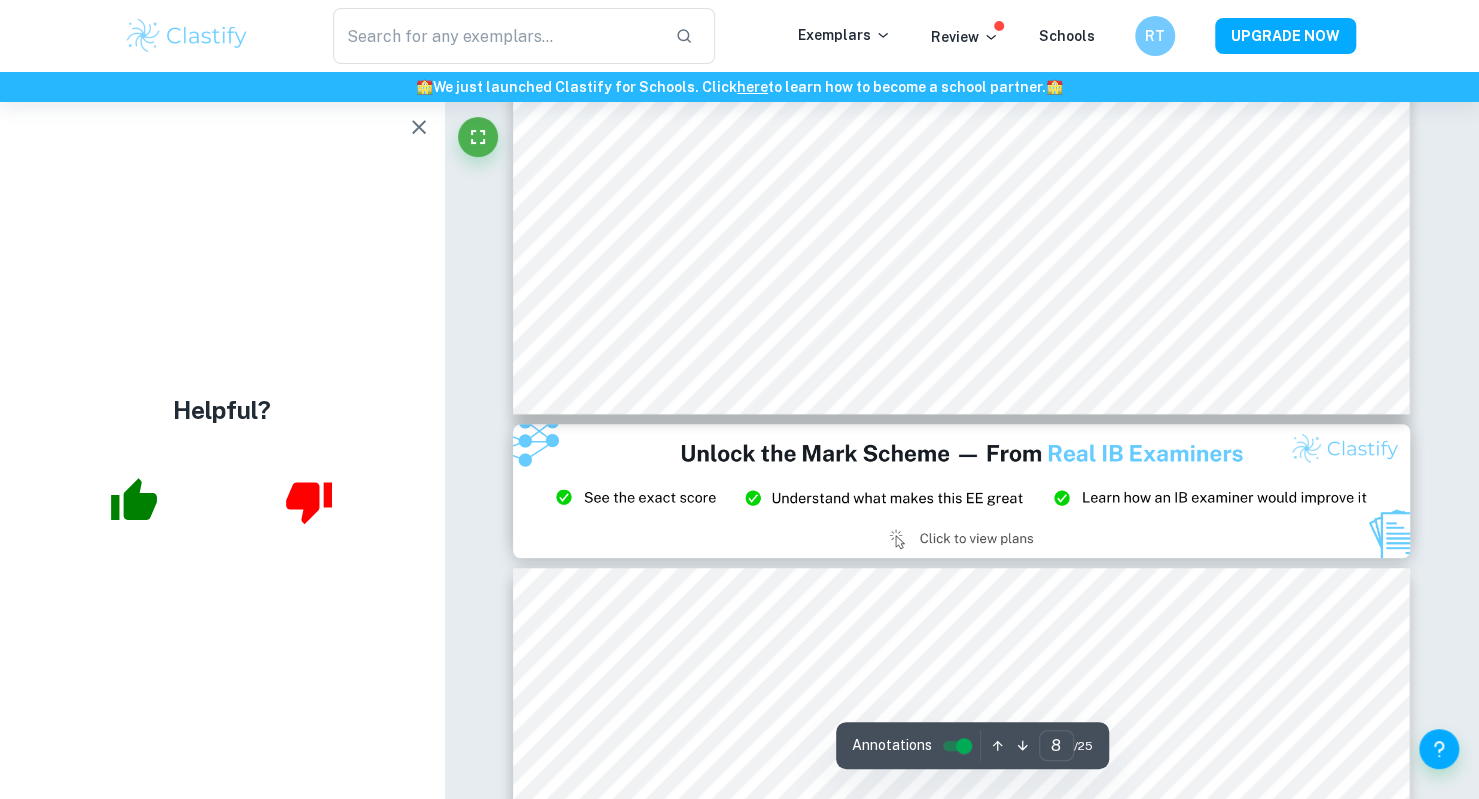 type on "9" 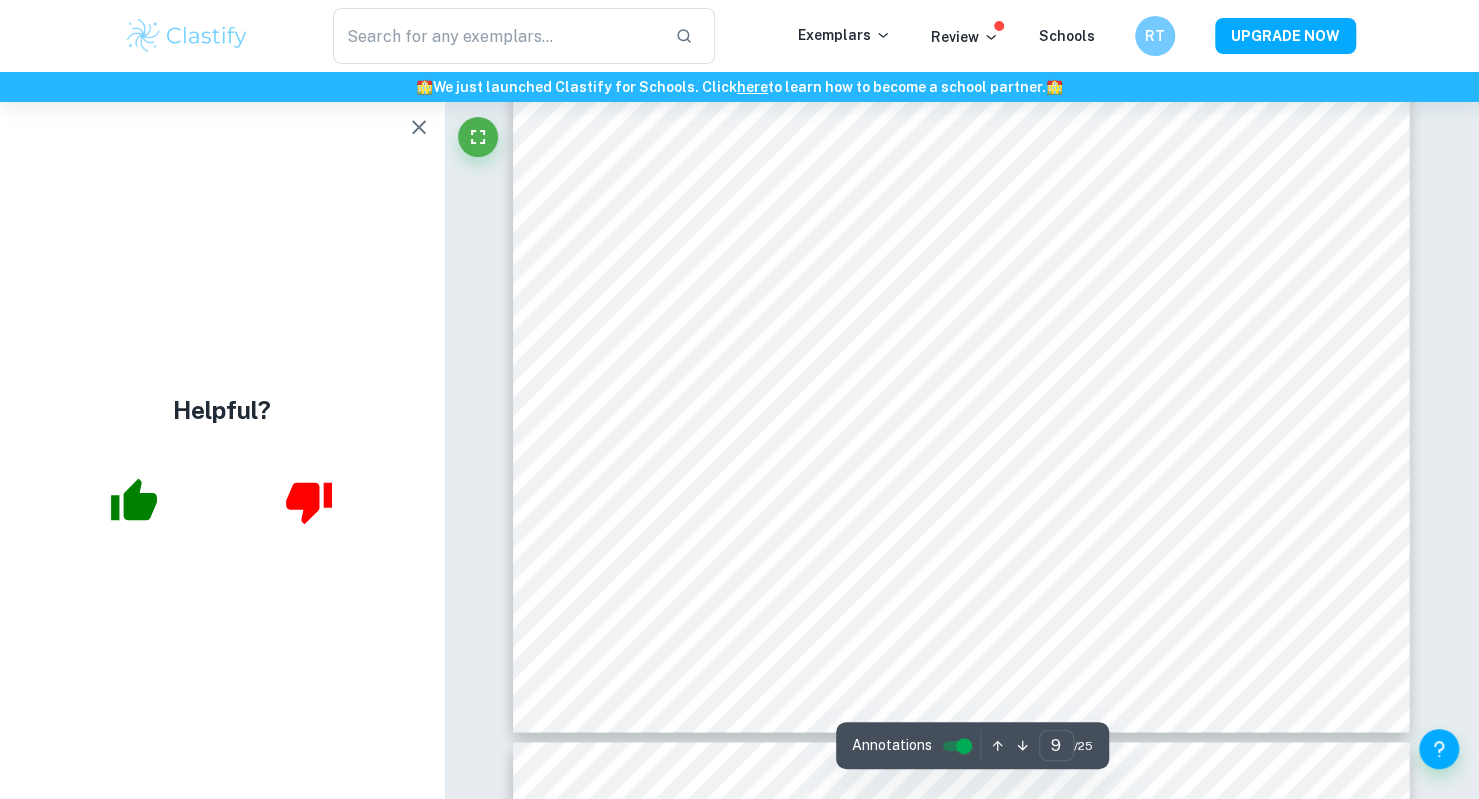 scroll, scrollTop: 10363, scrollLeft: 0, axis: vertical 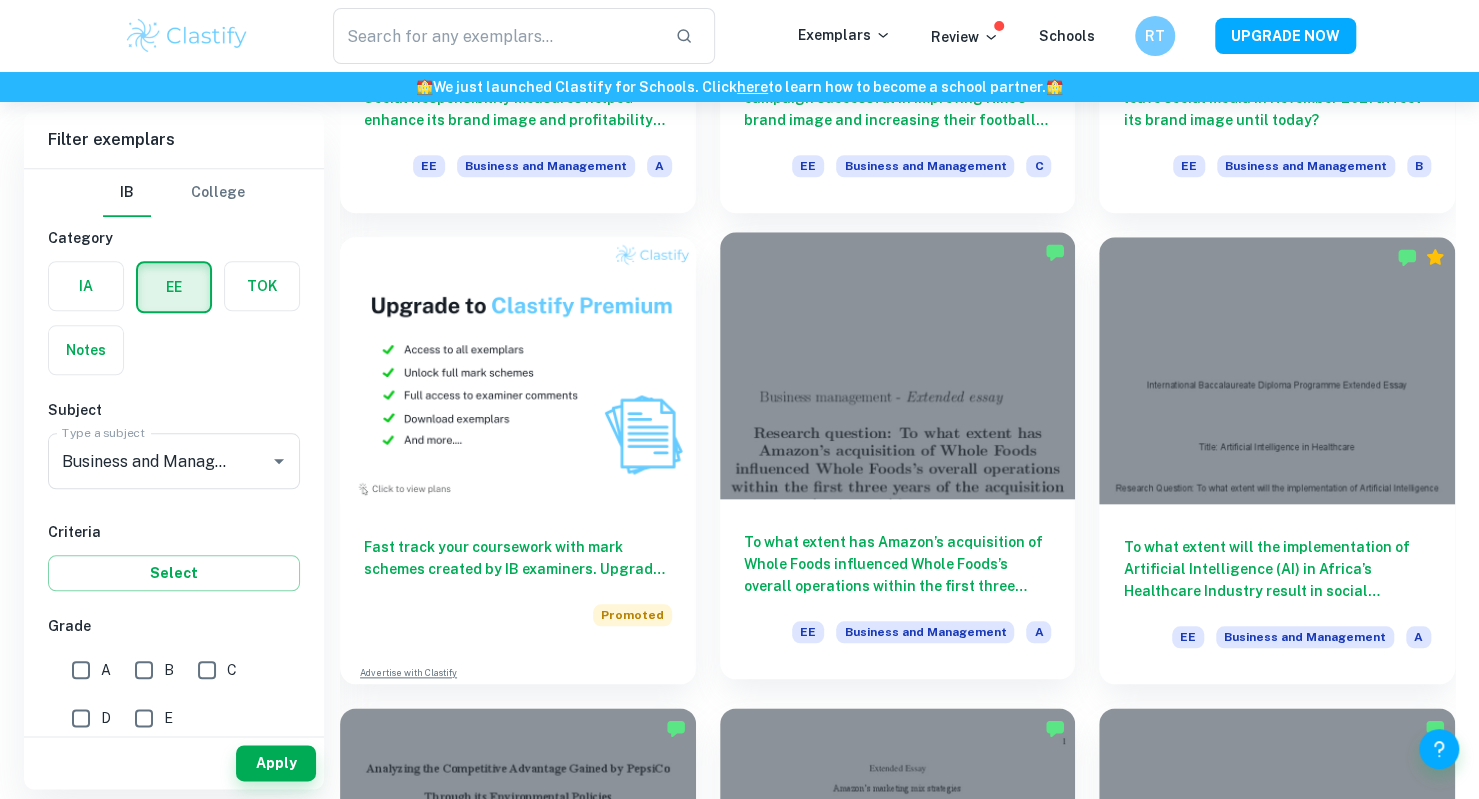 click at bounding box center [898, 365] 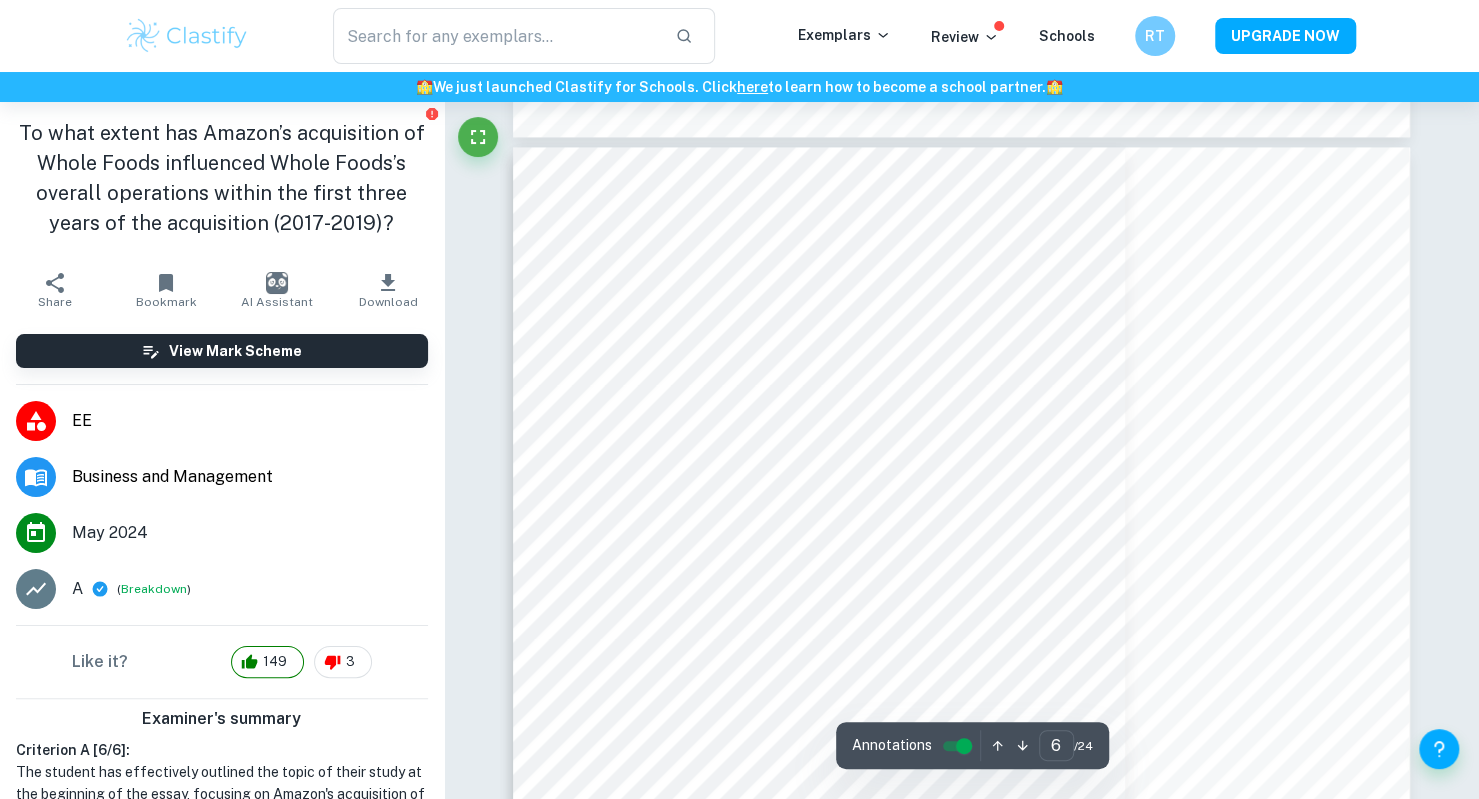 scroll, scrollTop: 6111, scrollLeft: 0, axis: vertical 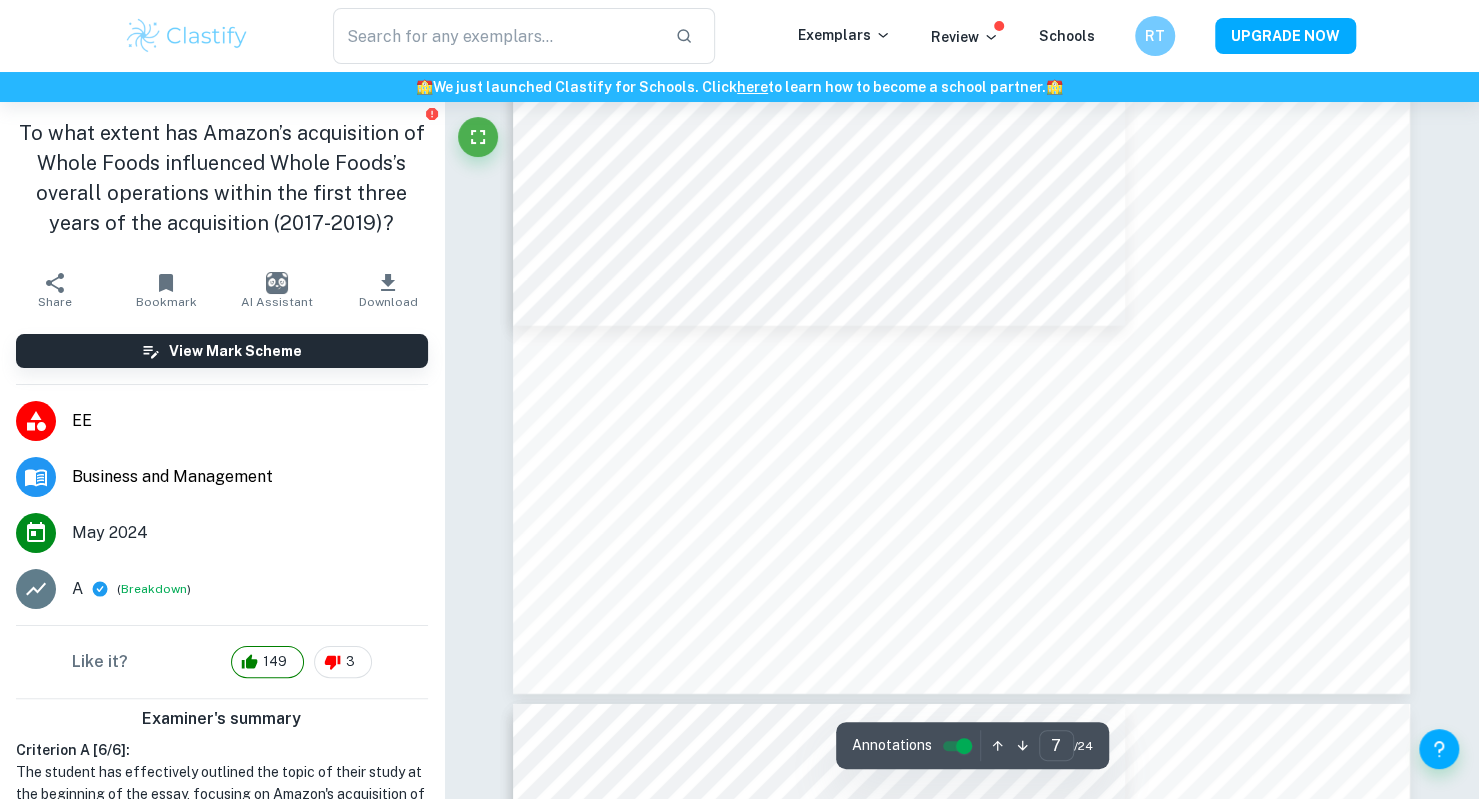 type on "8" 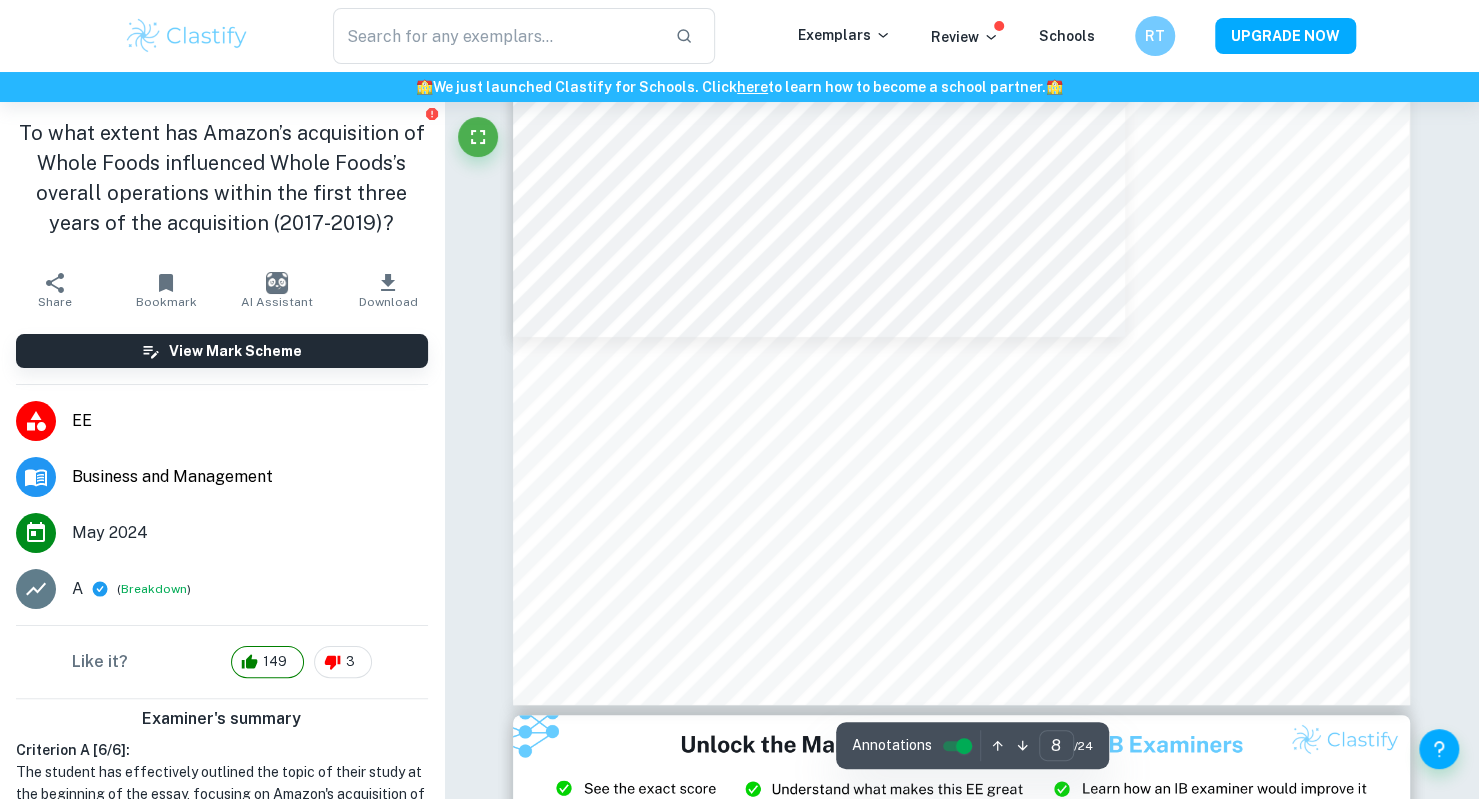 scroll, scrollTop: 9208, scrollLeft: 0, axis: vertical 